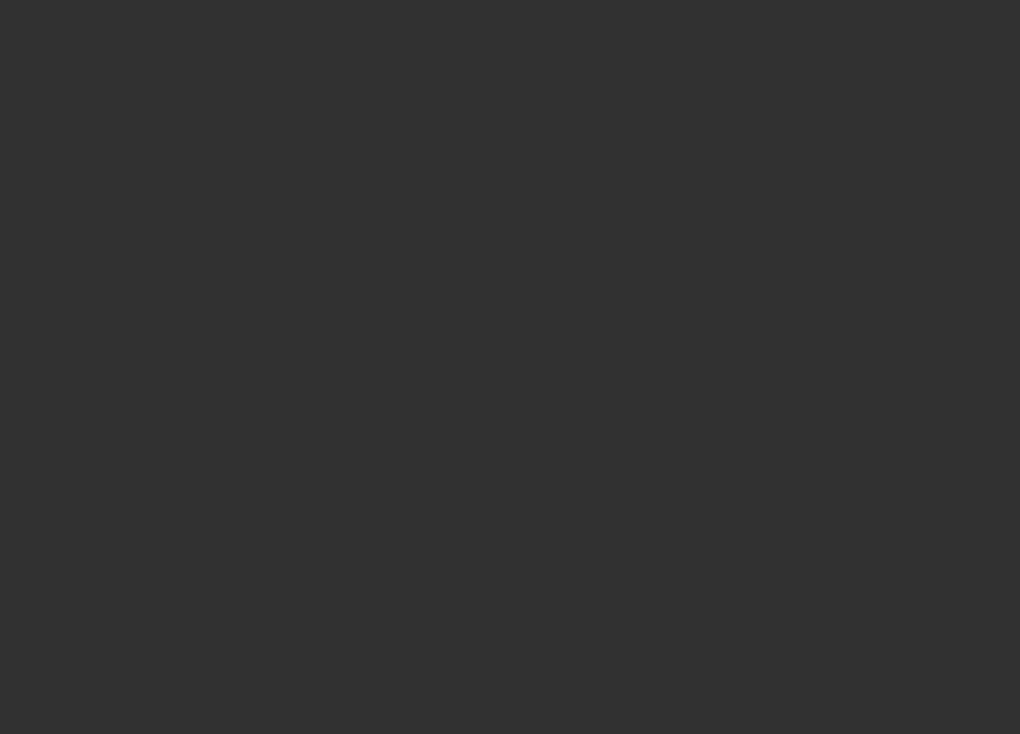 scroll, scrollTop: 0, scrollLeft: 0, axis: both 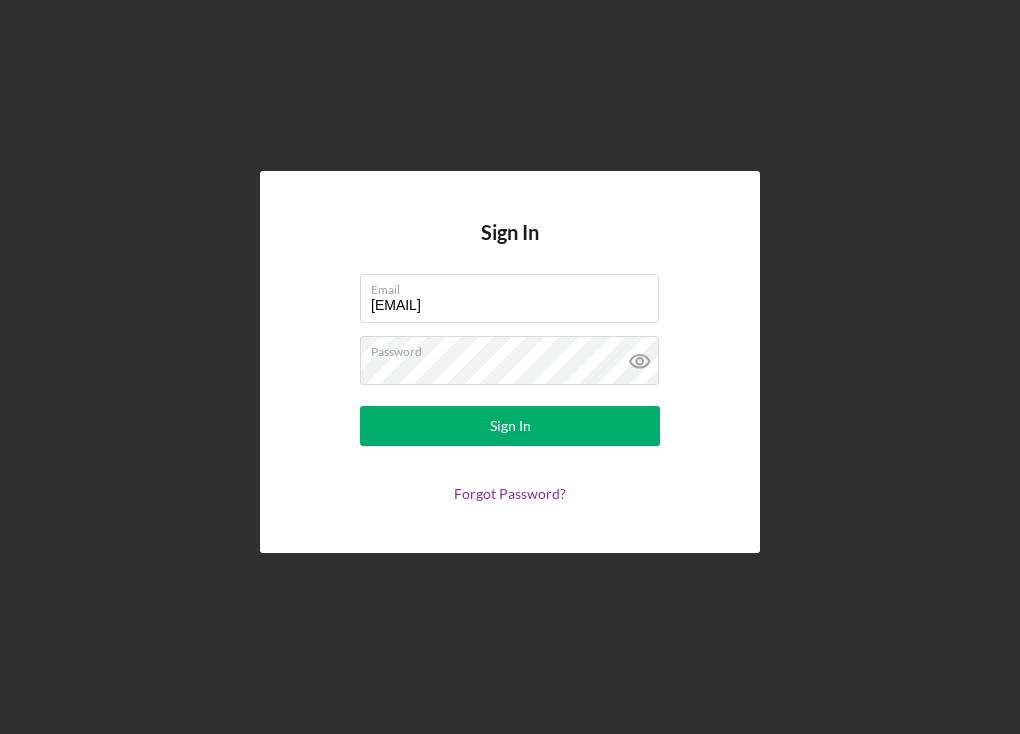 type on "[EMAIL]" 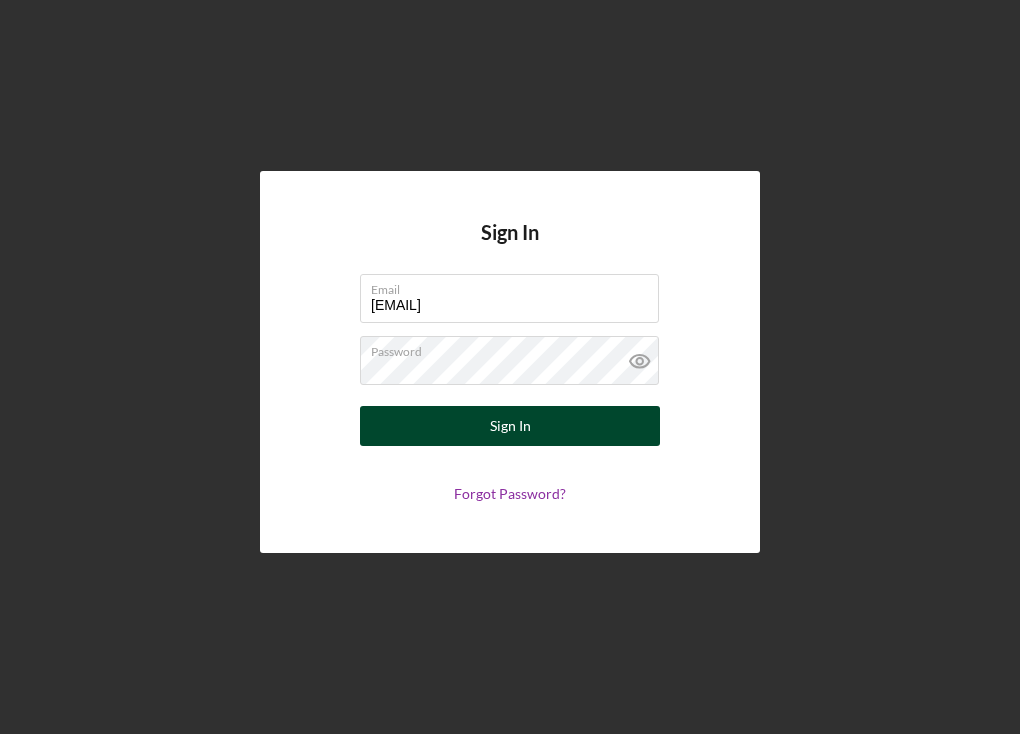 click on "Sign In" at bounding box center (510, 426) 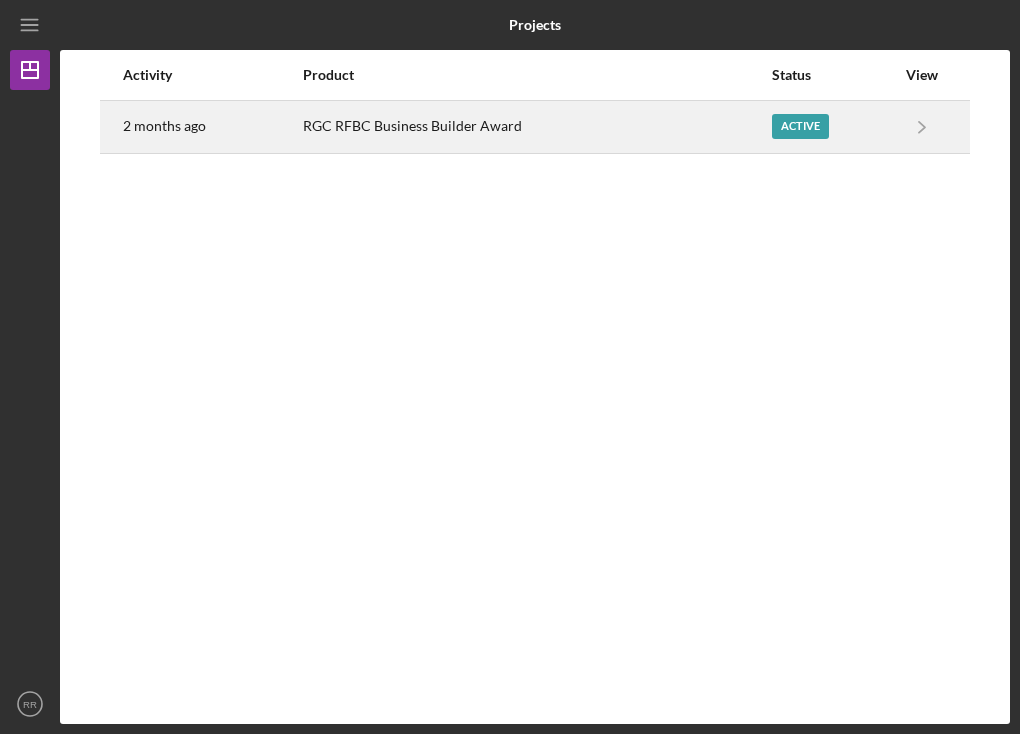 click on "Active" at bounding box center (800, 126) 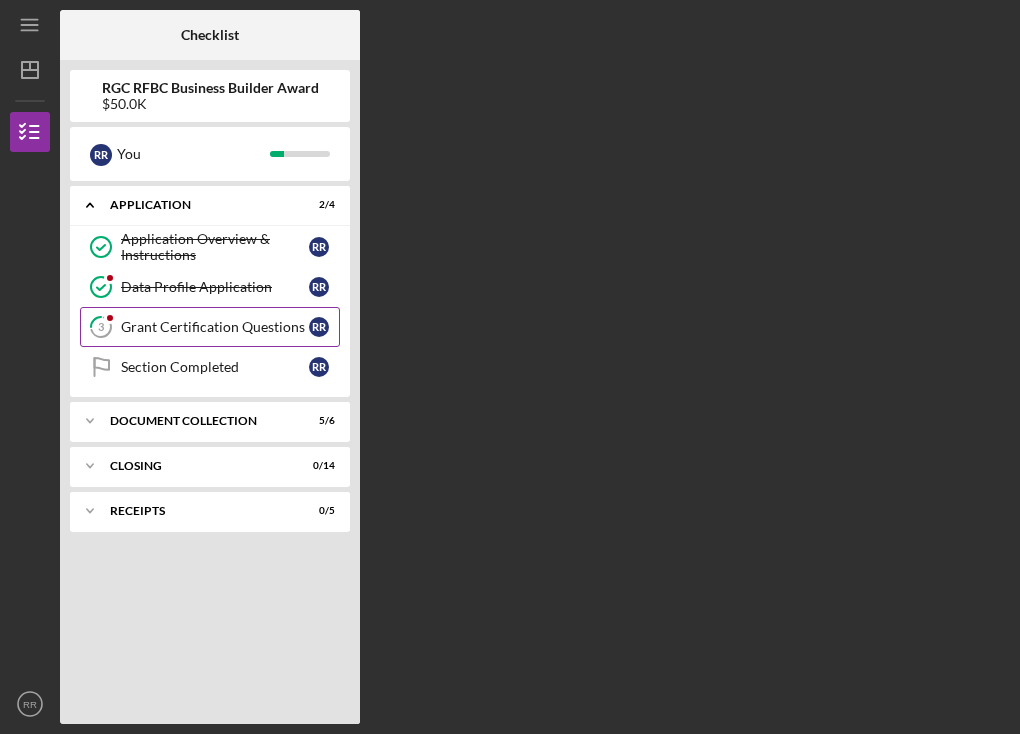 click on "Grant Certification Questions" at bounding box center [215, 327] 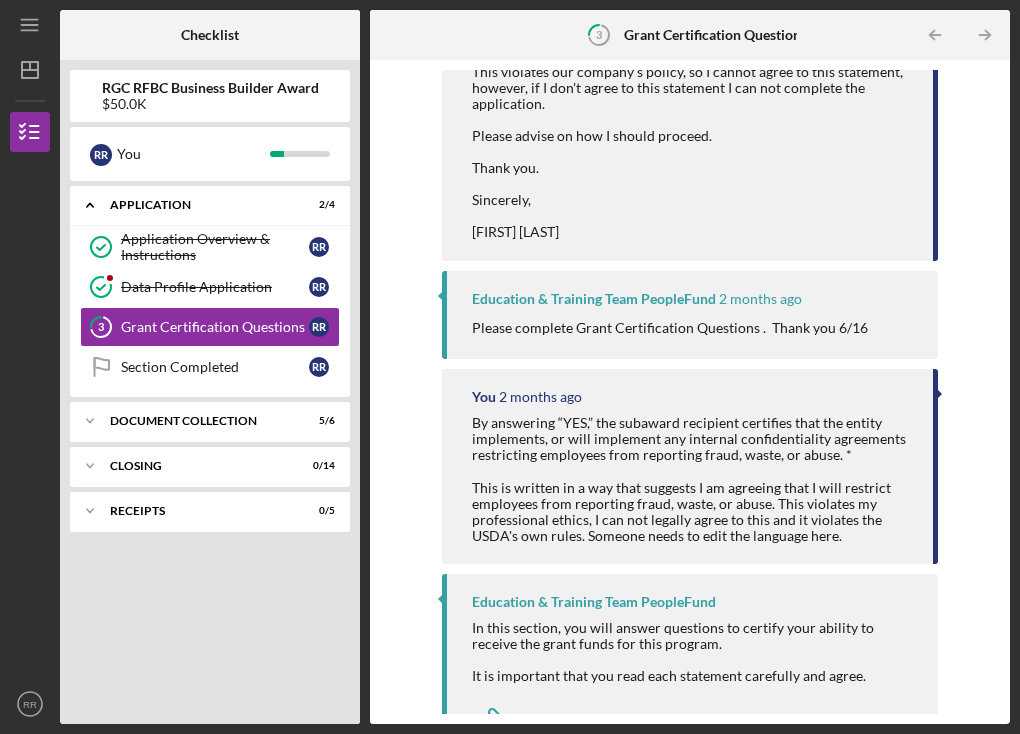scroll, scrollTop: 810, scrollLeft: 0, axis: vertical 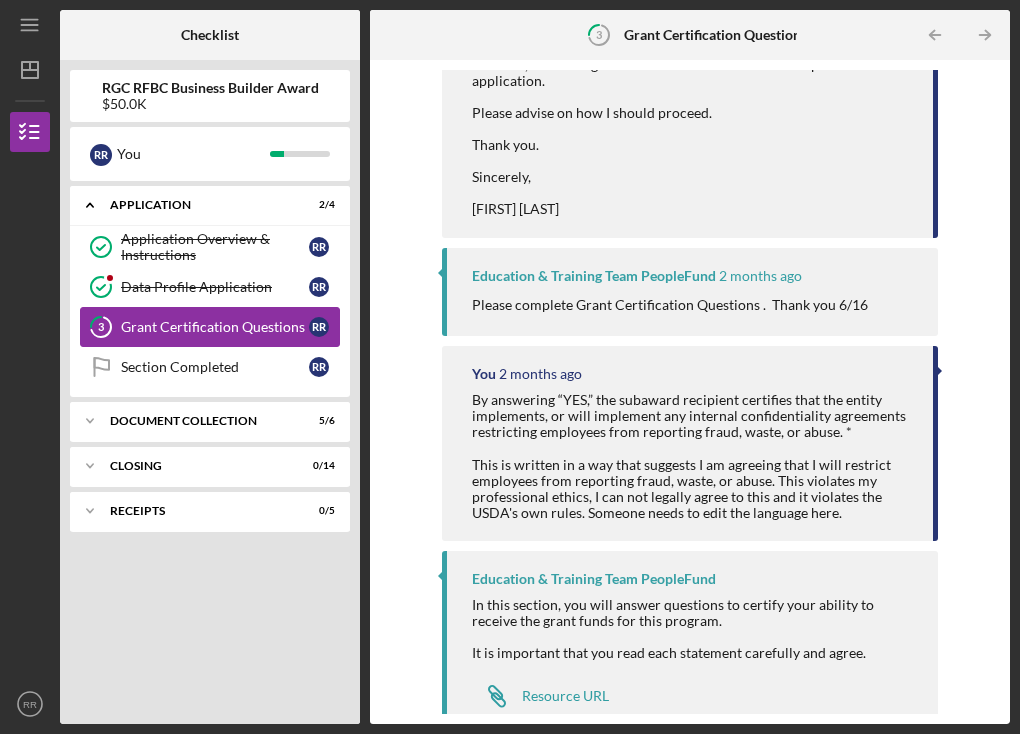 click on "Grant Certification Questions" at bounding box center (215, 327) 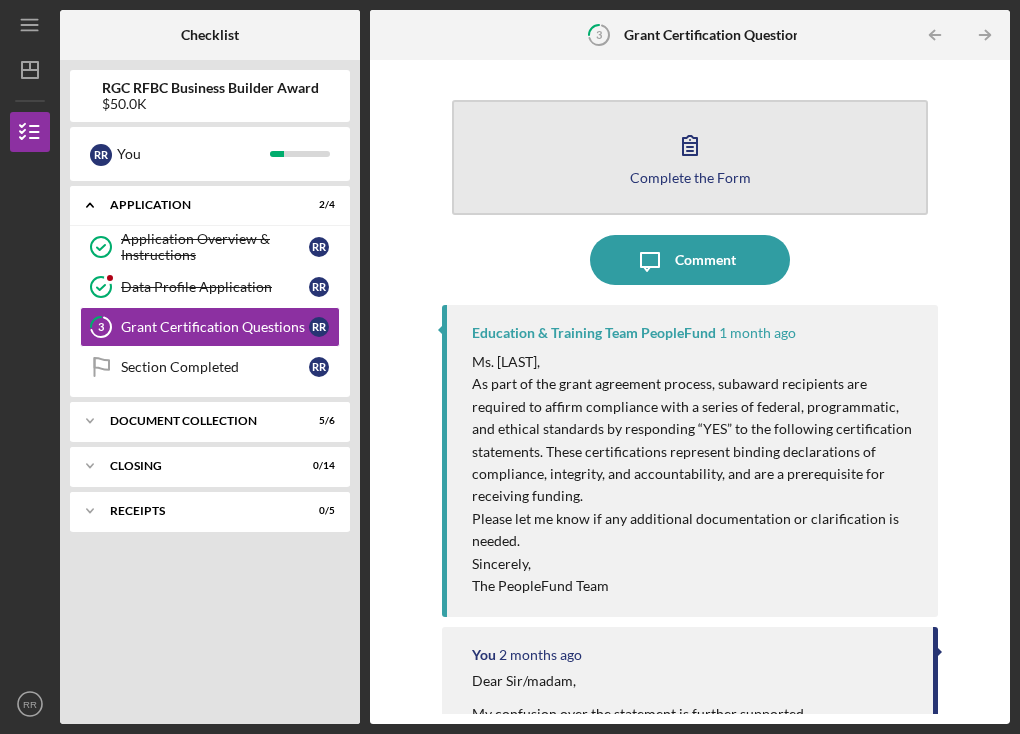 click on "Complete the Form Form" at bounding box center (690, 157) 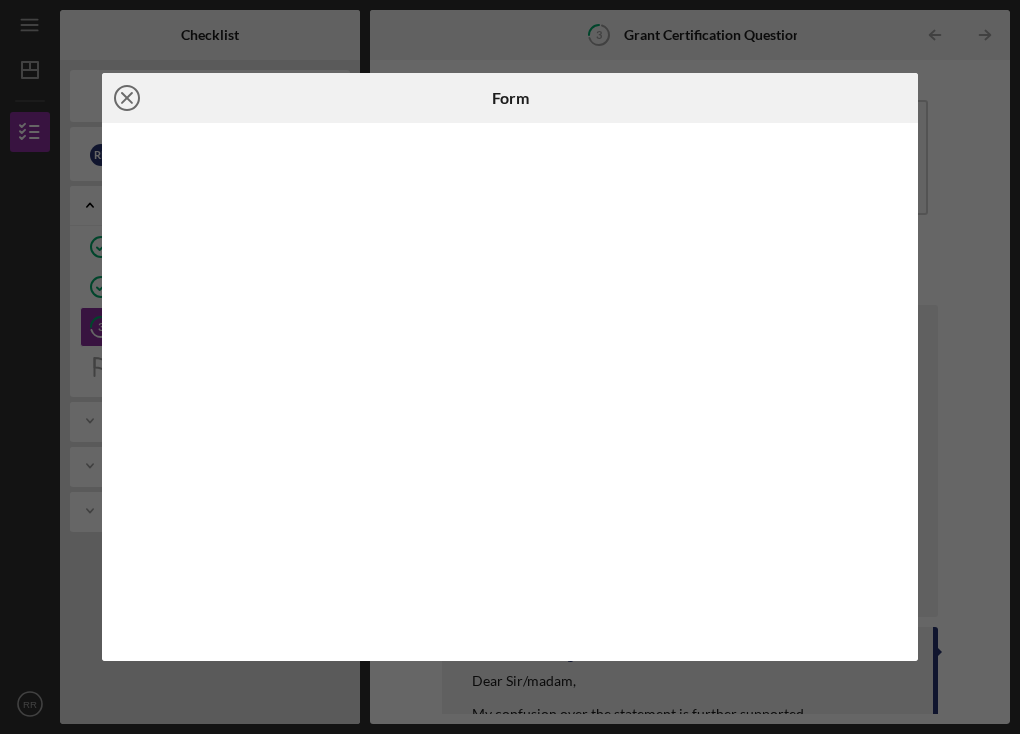 click 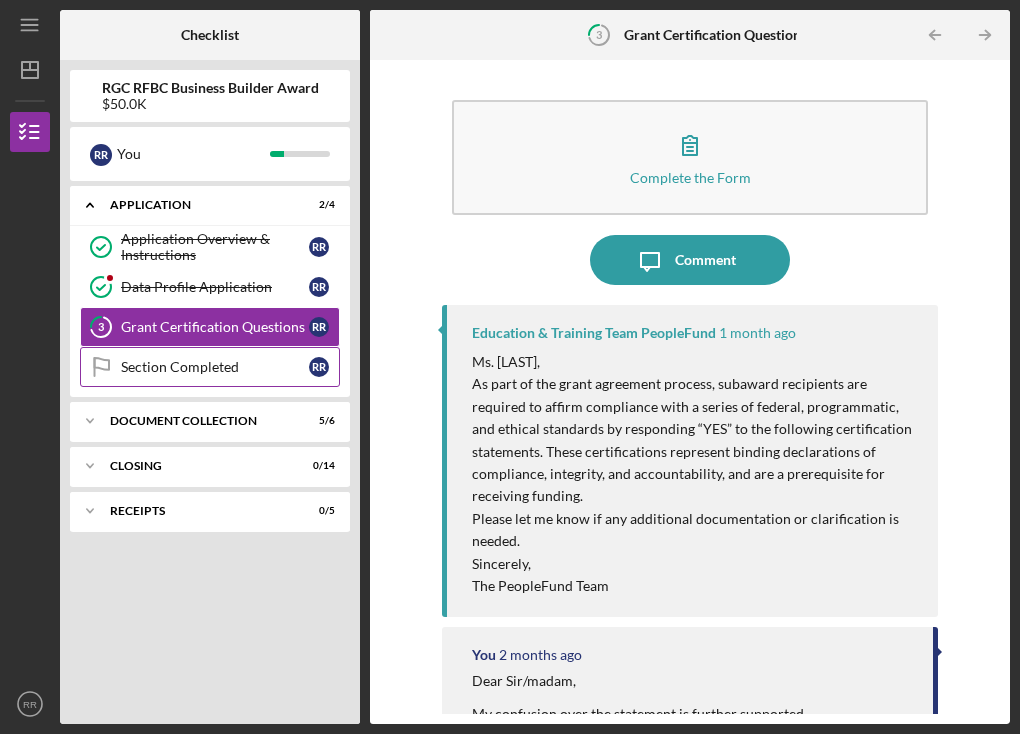 click on "Section Completed" at bounding box center [215, 367] 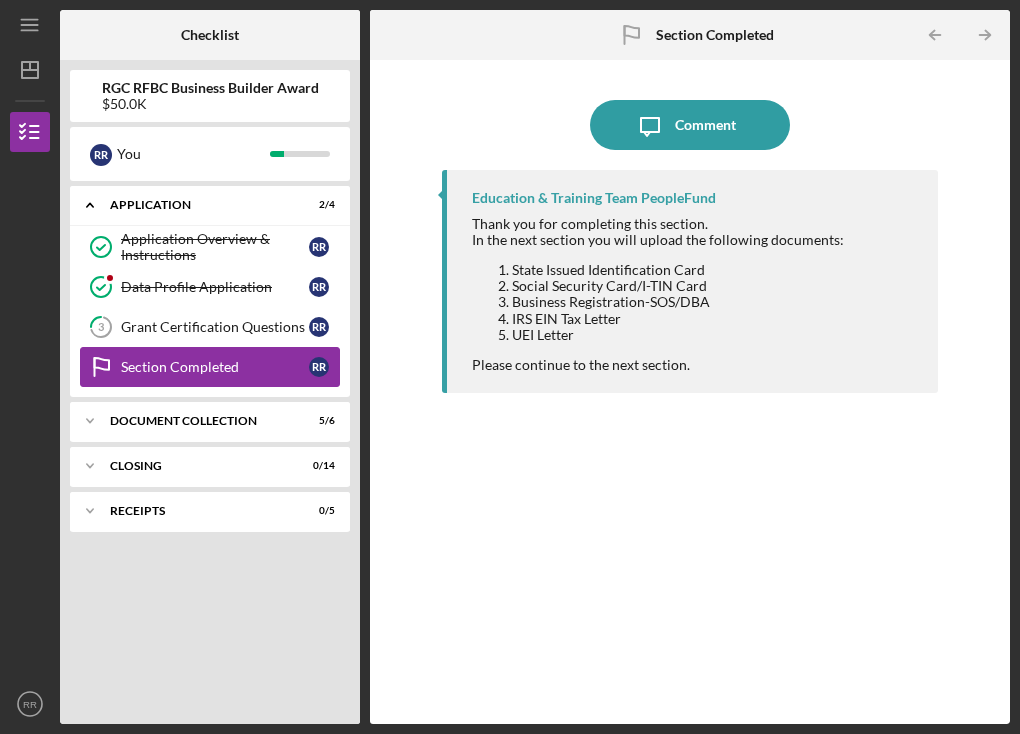 click on "Section Completed" at bounding box center [215, 367] 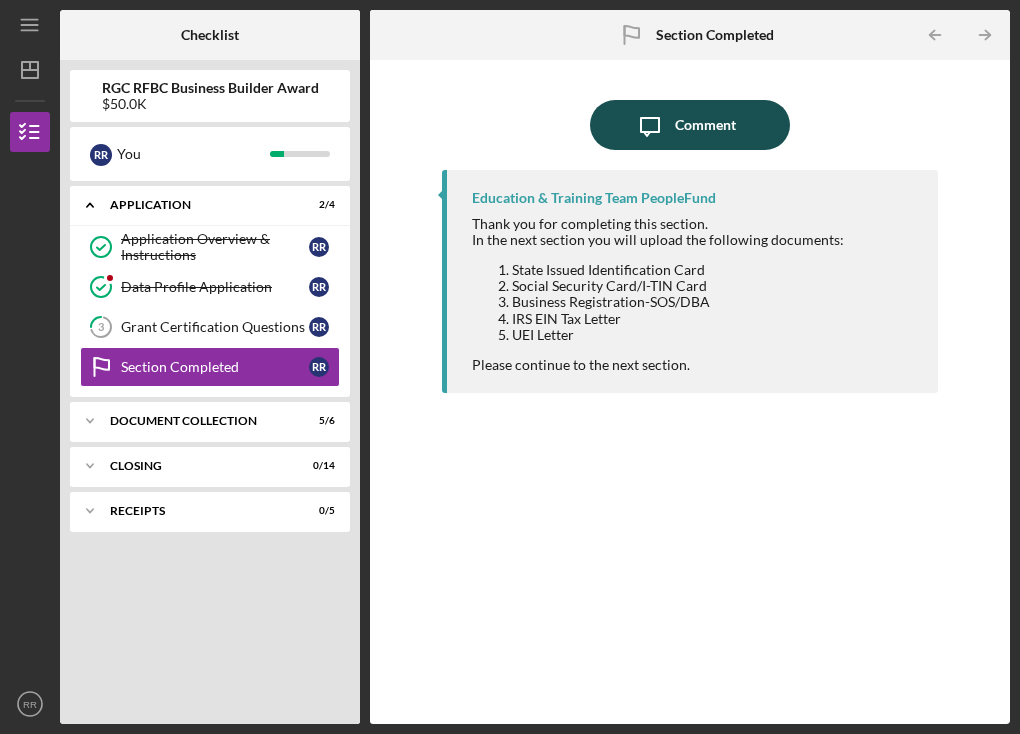 click on "Comment" at bounding box center [705, 125] 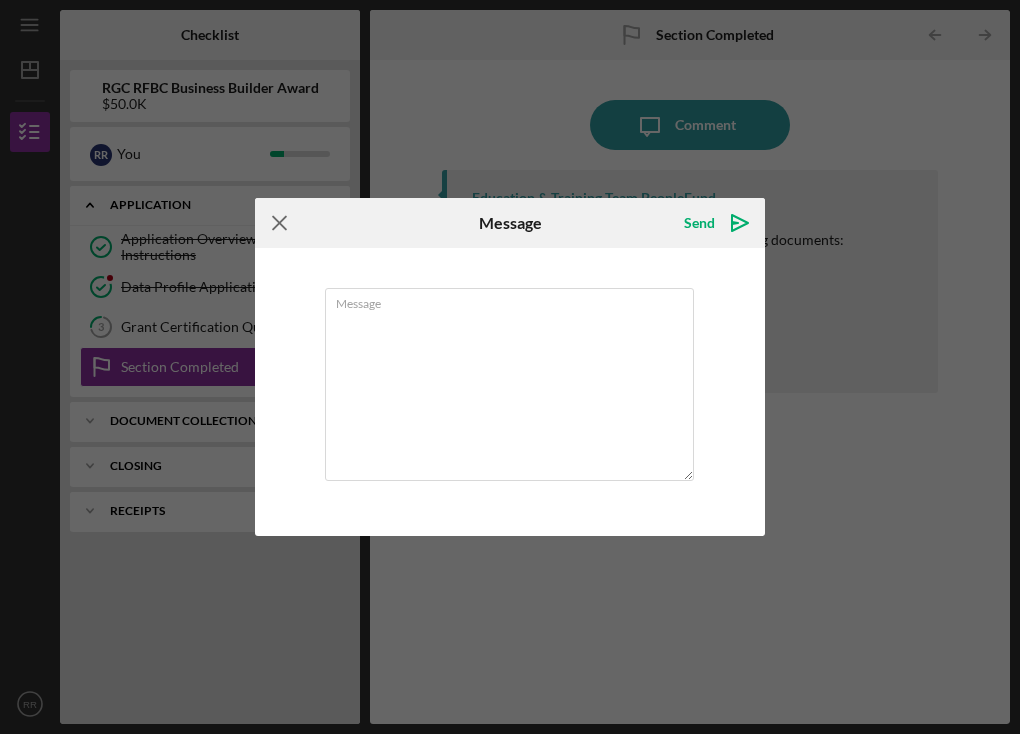 click on "Icon/Menu Close" 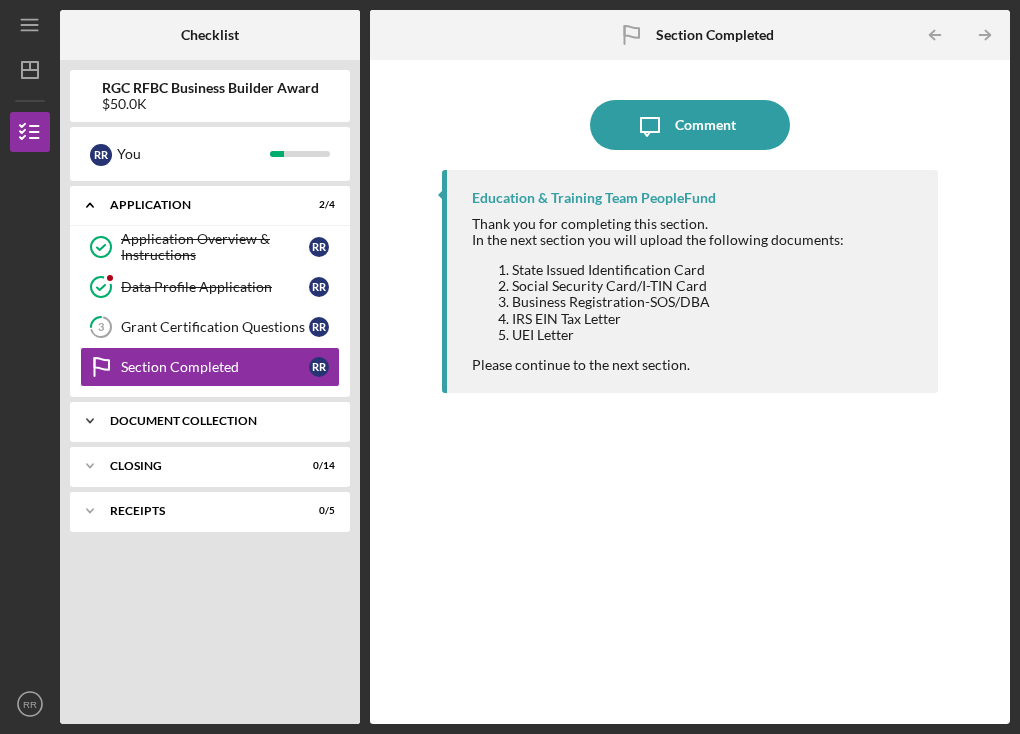 click on "Document Collection" at bounding box center (217, 421) 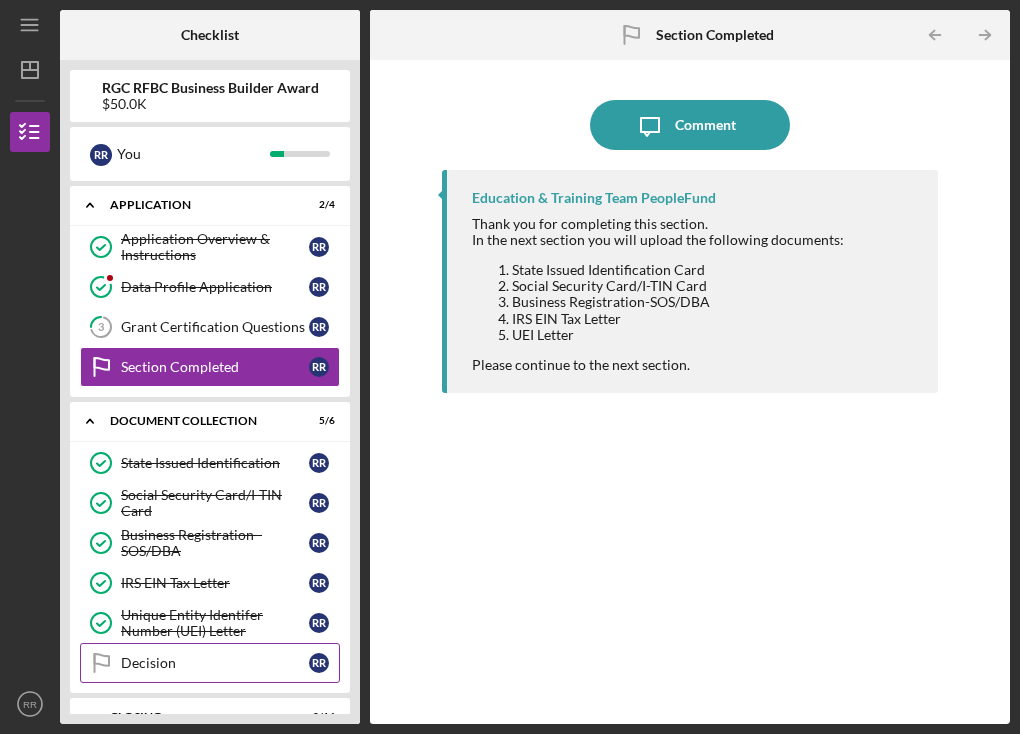 click on "Decision" at bounding box center [215, 663] 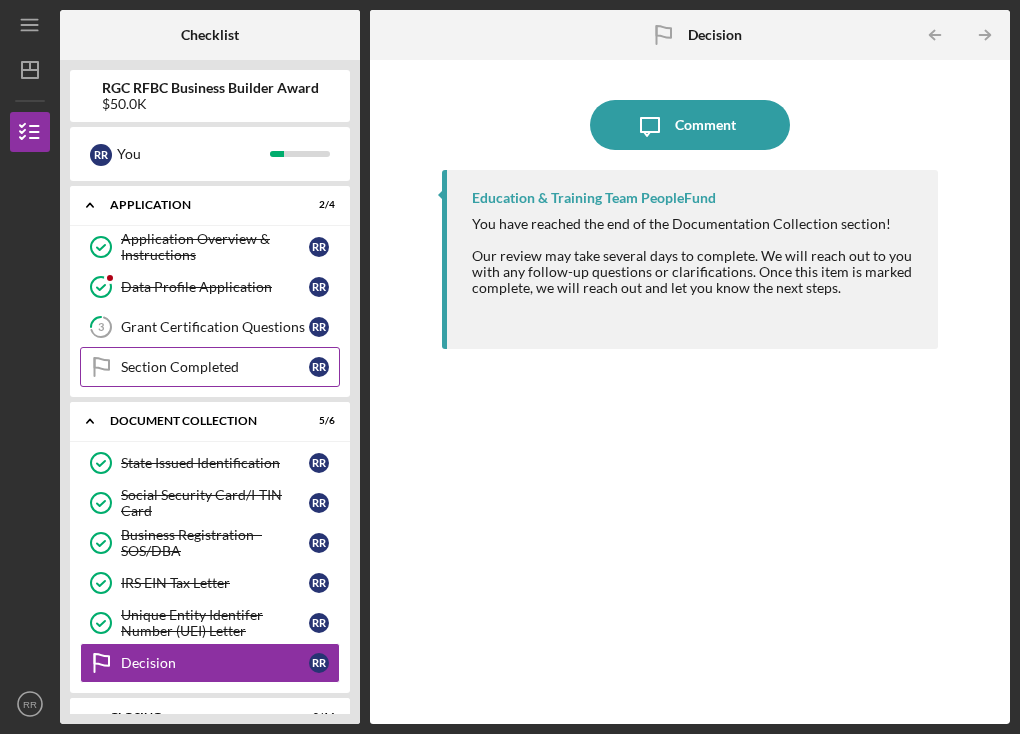 click on "Section Completed" at bounding box center [215, 367] 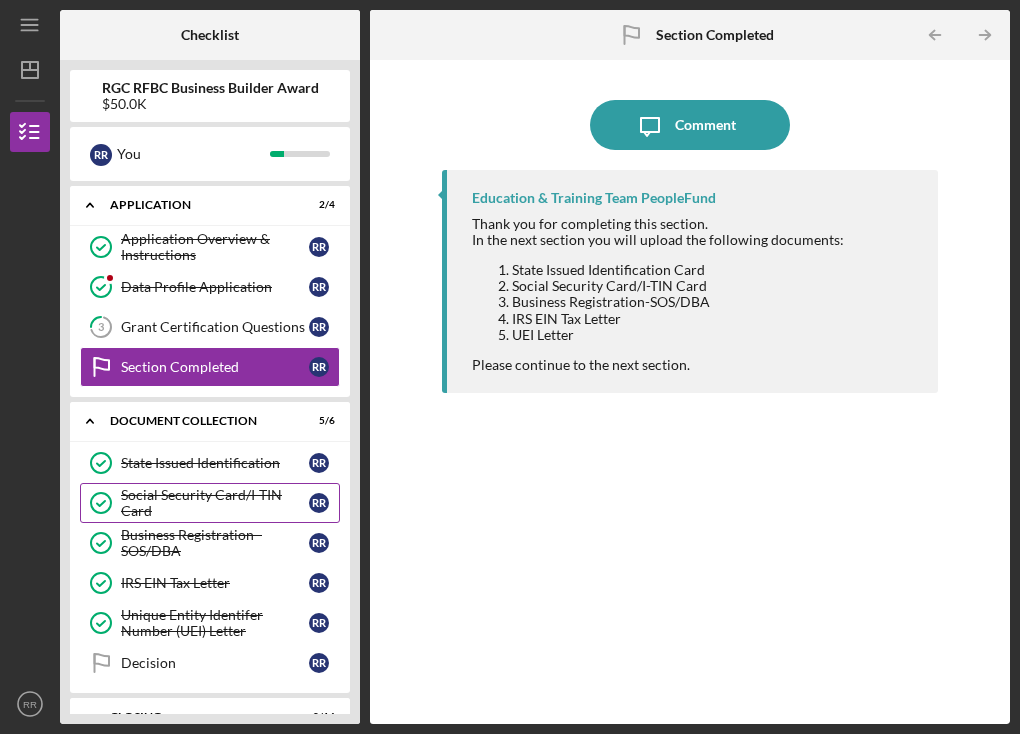 scroll, scrollTop: 79, scrollLeft: 0, axis: vertical 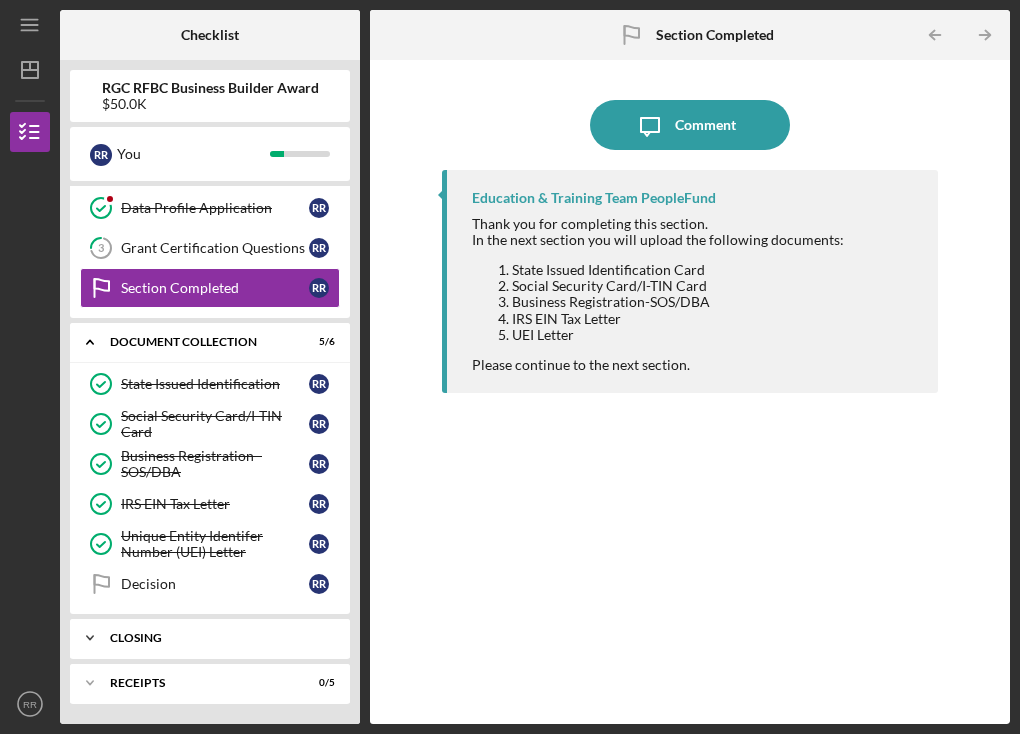 click on "Closing" at bounding box center (217, 638) 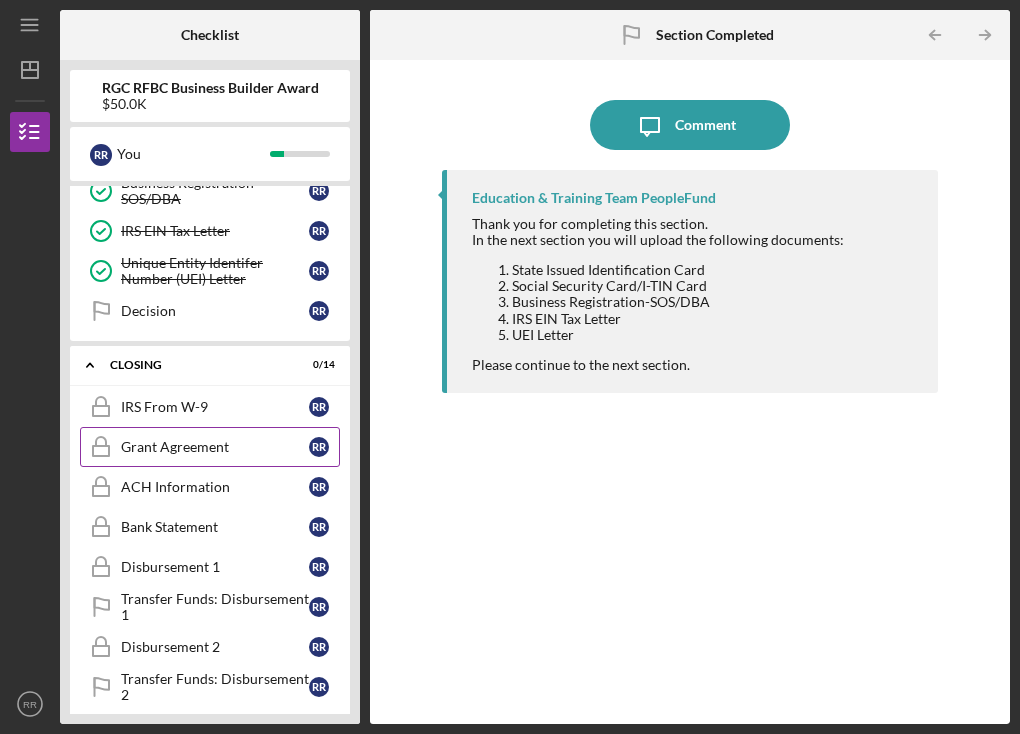 scroll, scrollTop: 344, scrollLeft: 0, axis: vertical 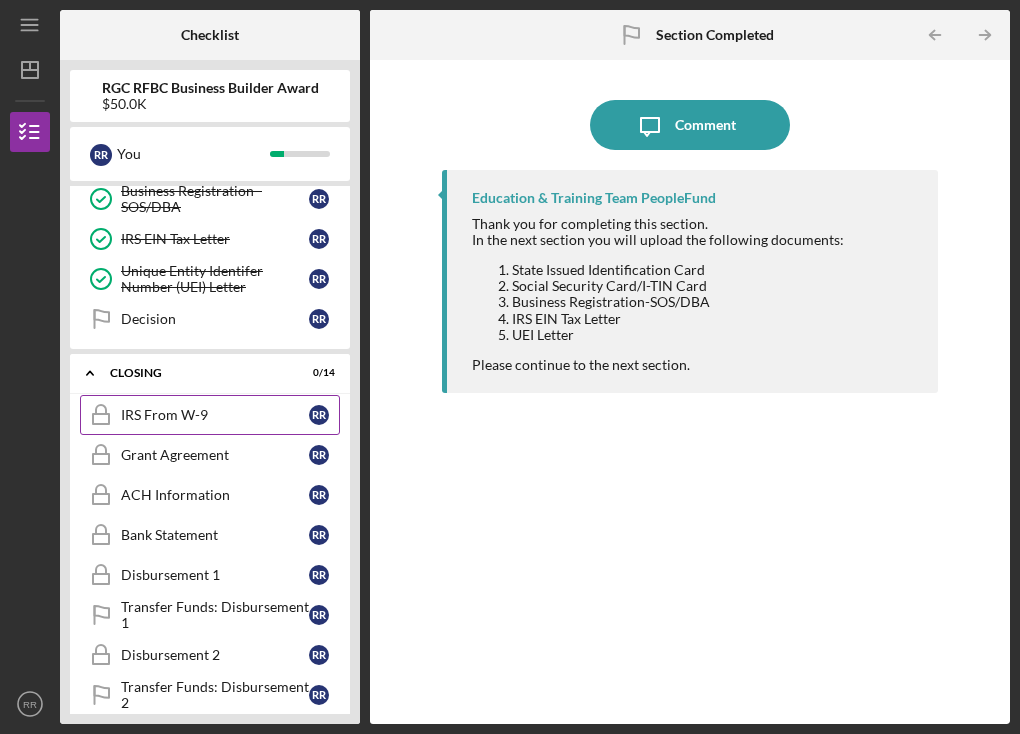 click on "IRS From W-9" at bounding box center (215, 415) 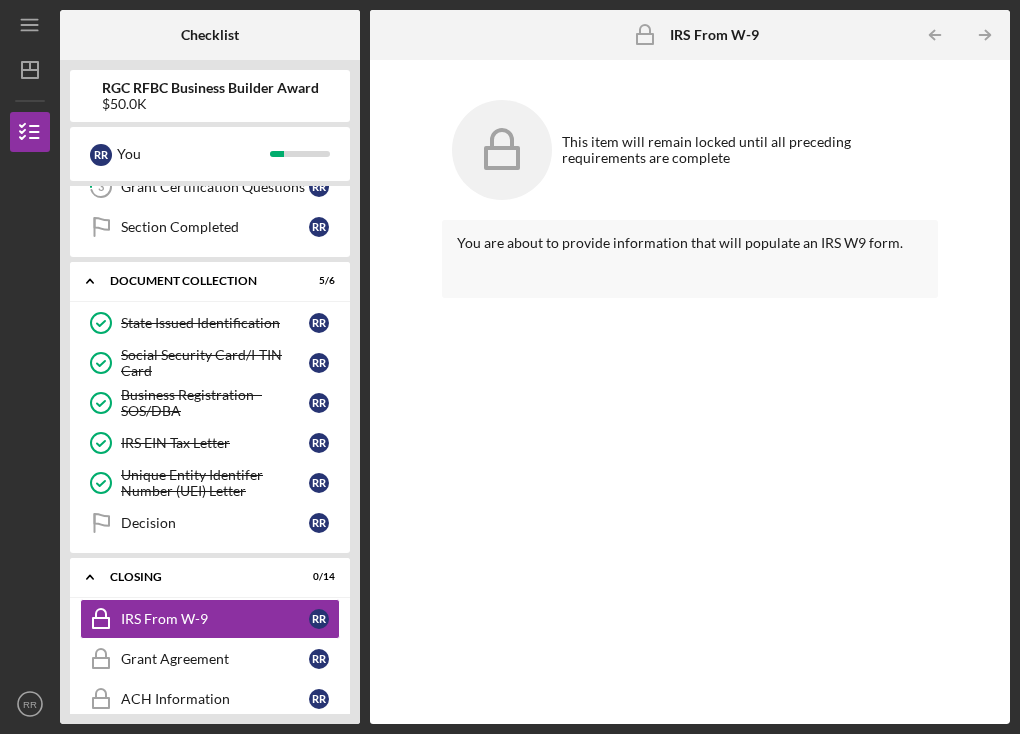 scroll, scrollTop: 0, scrollLeft: 0, axis: both 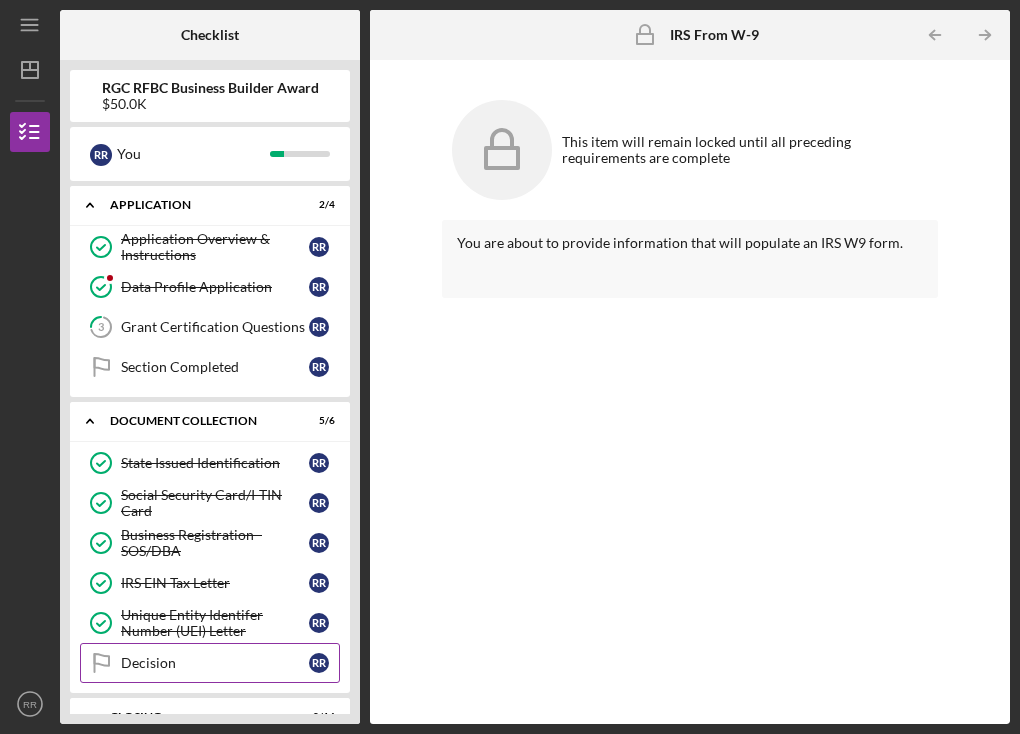 click on "Decision" at bounding box center [215, 663] 